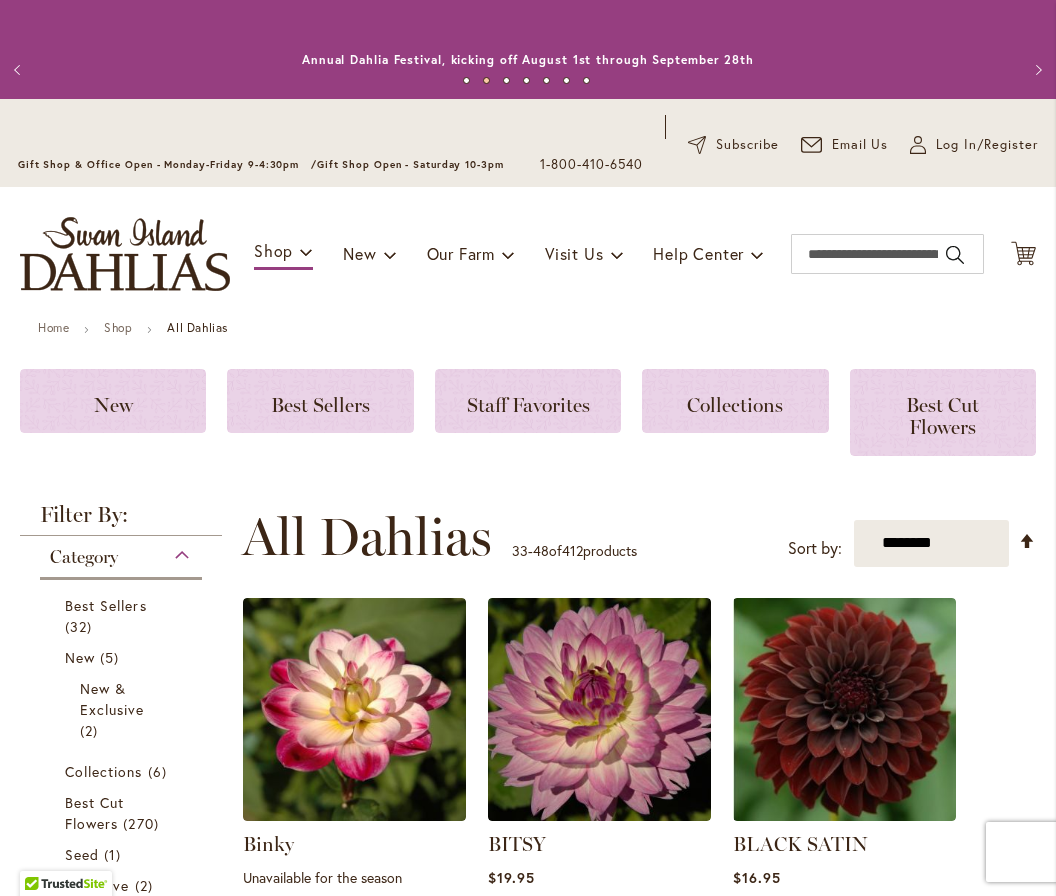 scroll, scrollTop: 0, scrollLeft: 0, axis: both 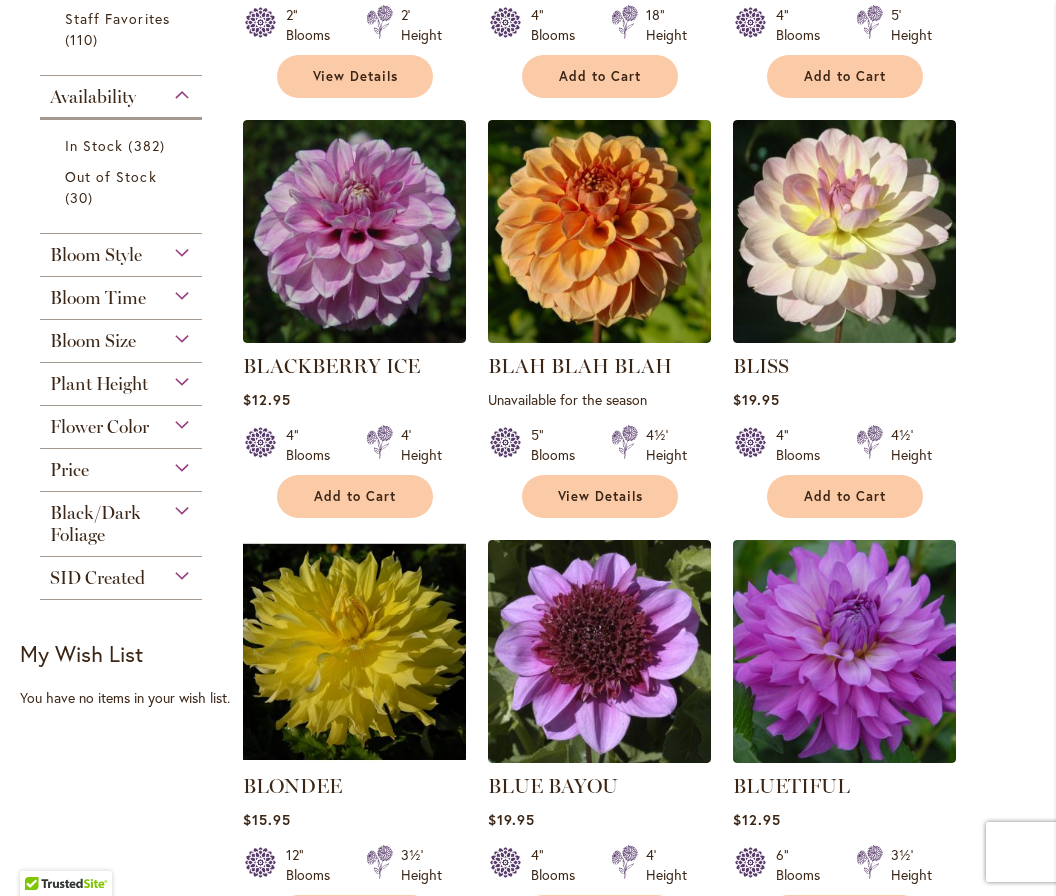 click on "Availability" at bounding box center [121, 92] 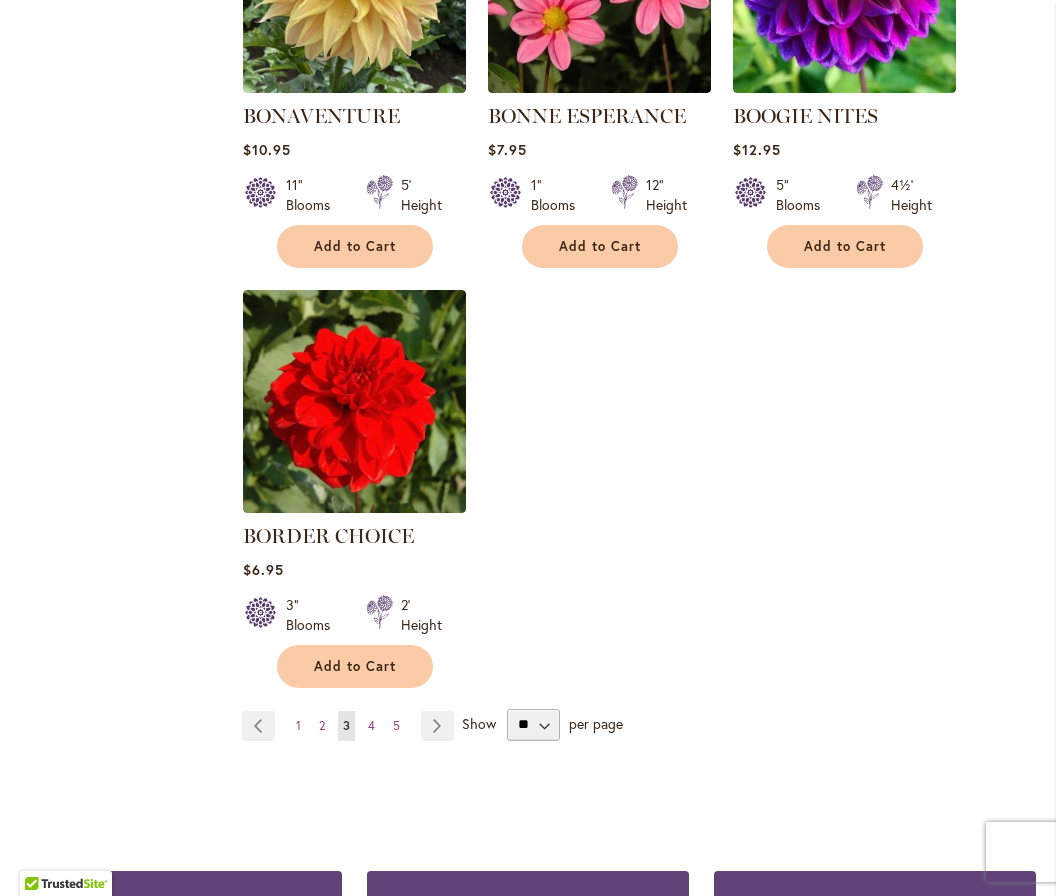 scroll, scrollTop: 2387, scrollLeft: 0, axis: vertical 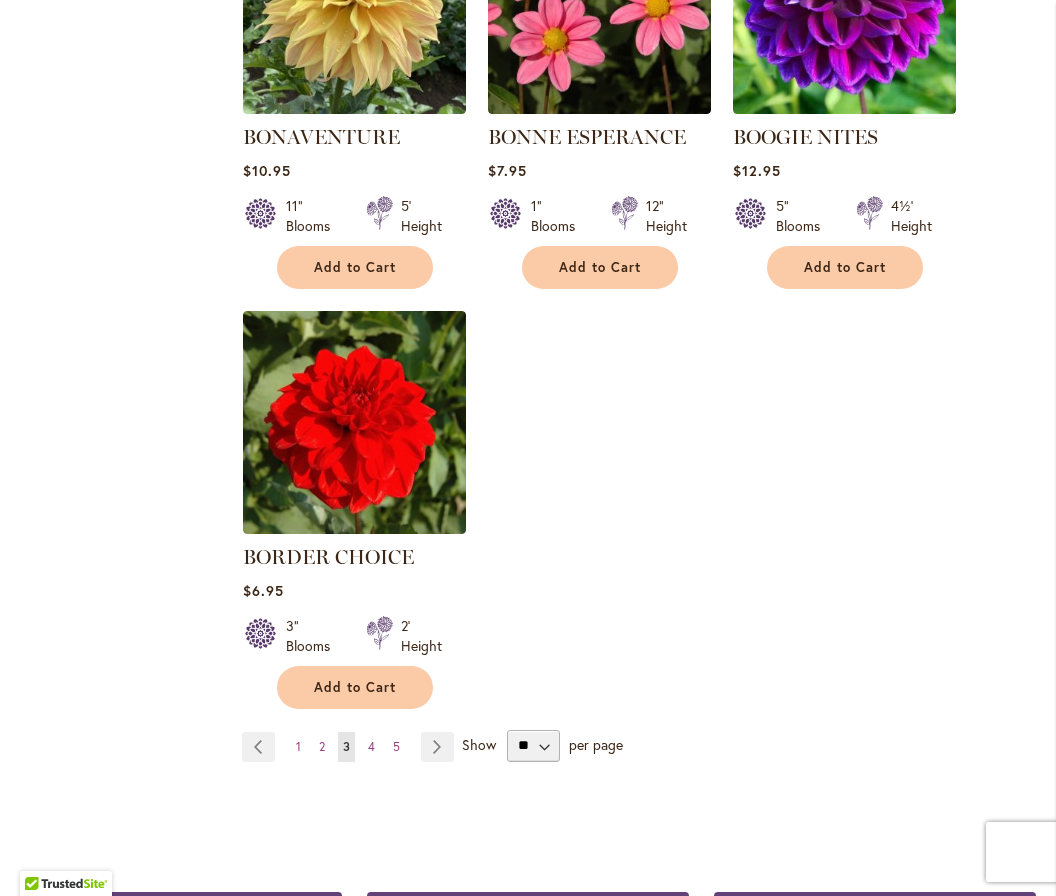 click on "**********" at bounding box center [634, -526] 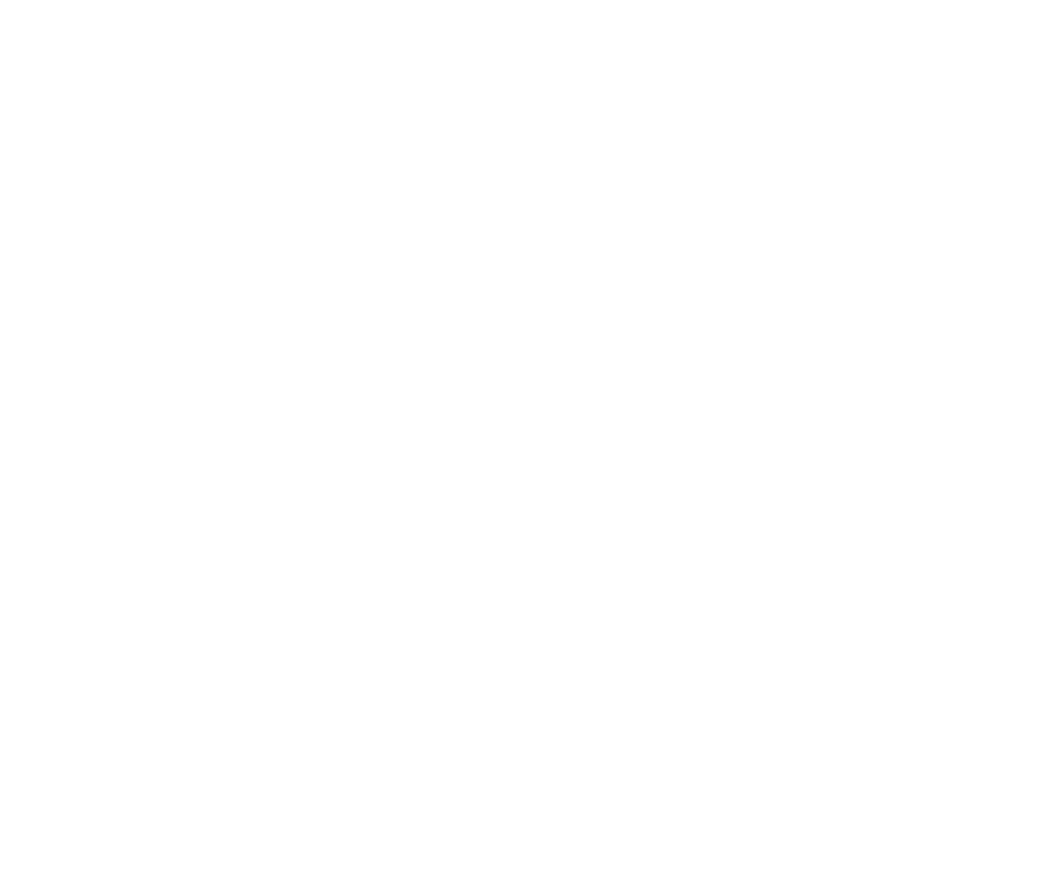 scroll, scrollTop: 0, scrollLeft: 0, axis: both 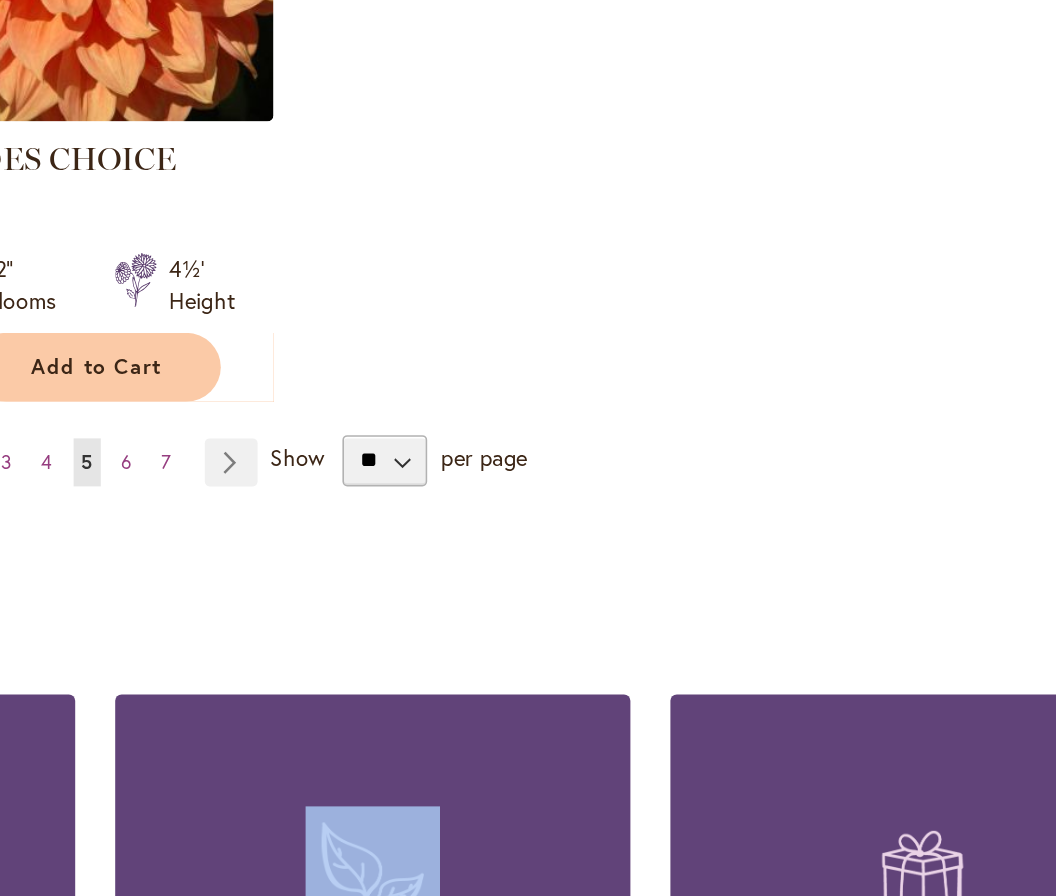 click on "Page
7" at bounding box center (399, 289) 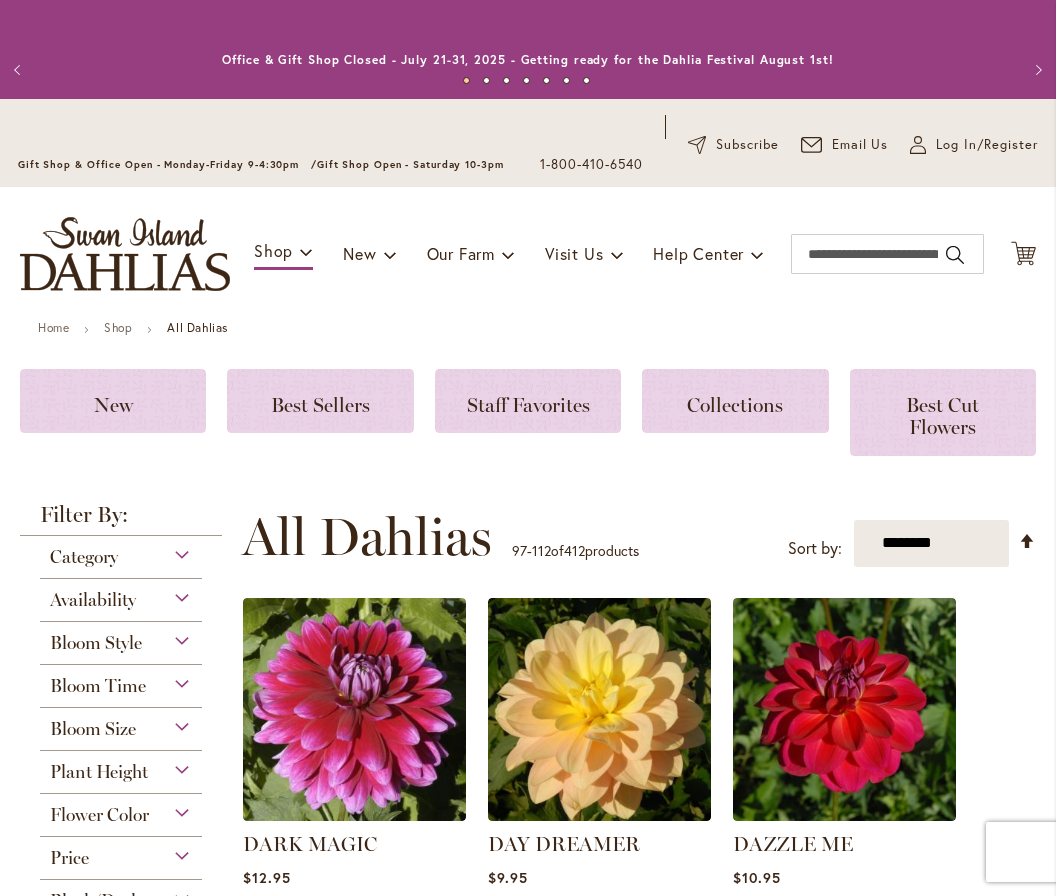 scroll, scrollTop: 0, scrollLeft: 0, axis: both 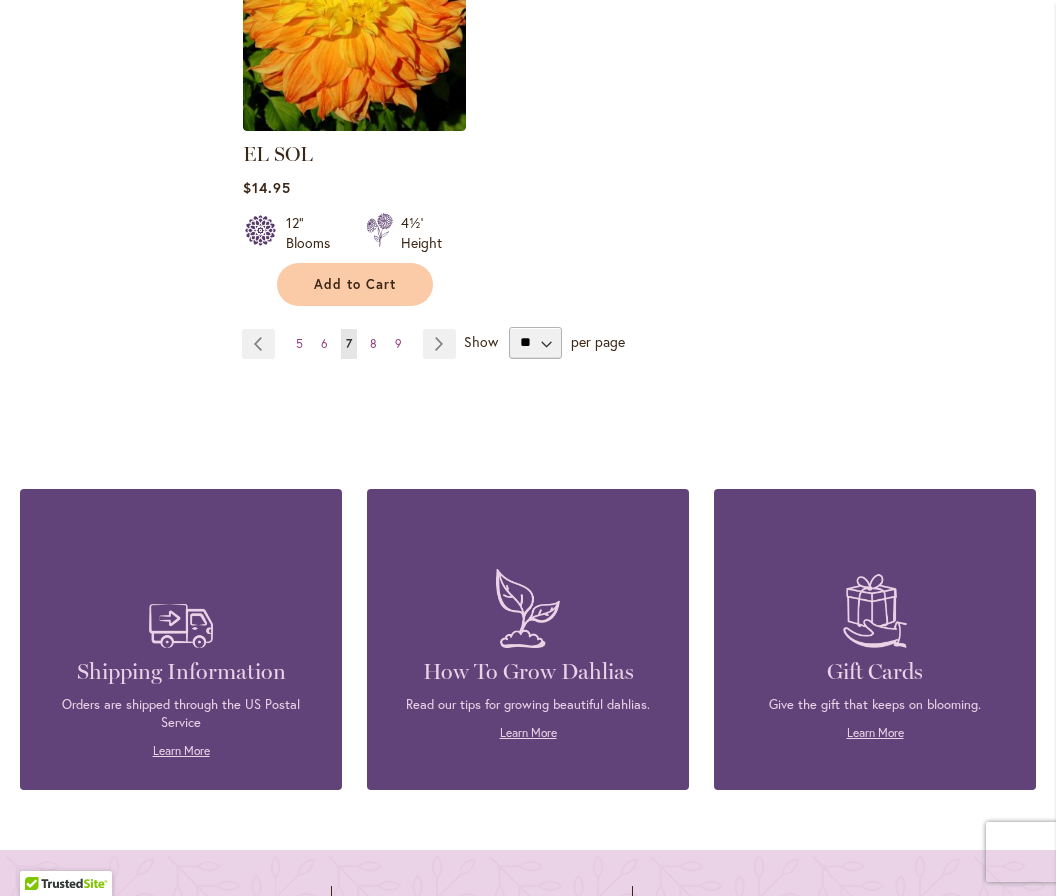 click on "DARK MAGIC
Rating:
100%
3                  Reviews
$12.95
6" Blooms 4' Height Add to Cart" at bounding box center (639, -943) 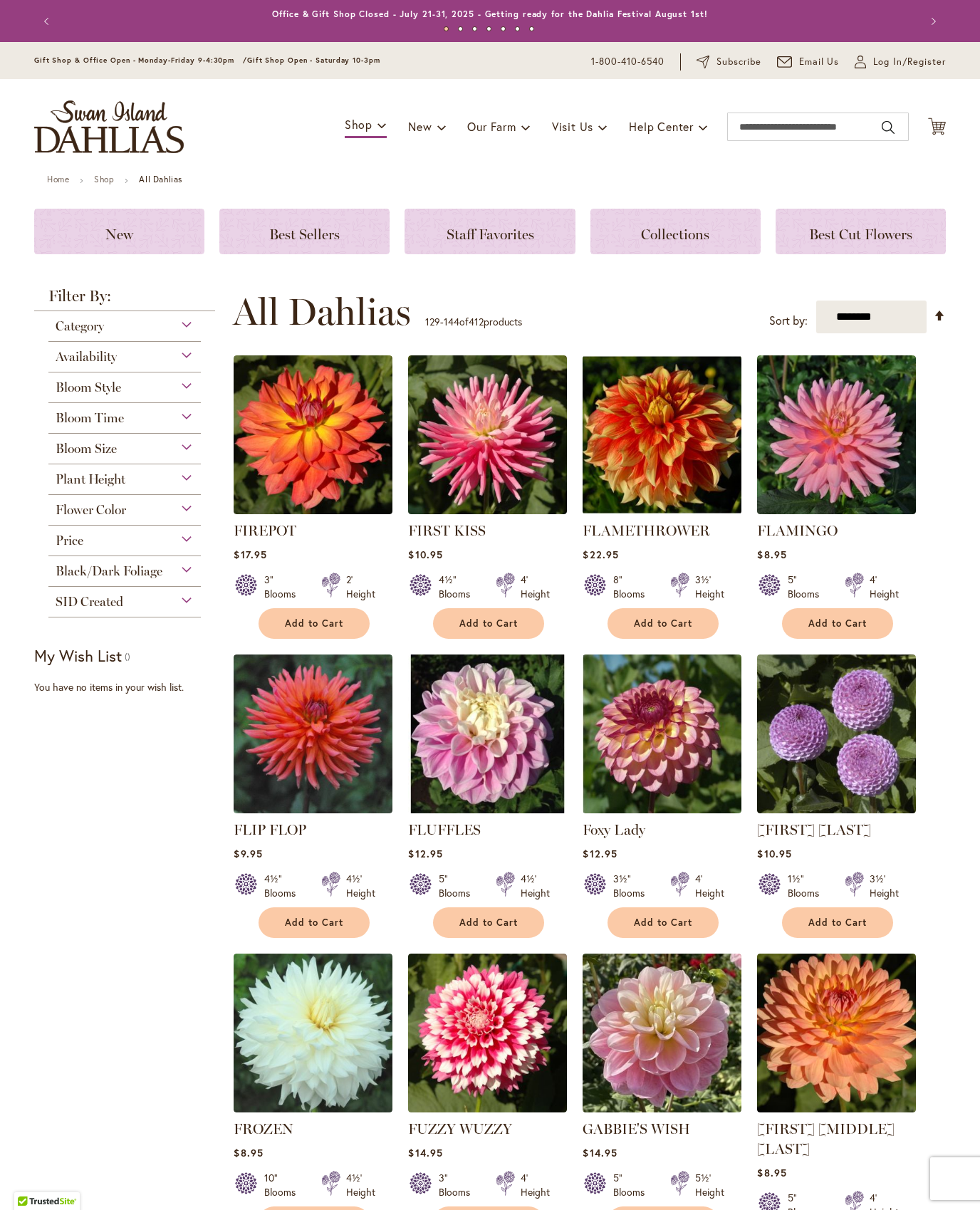 scroll, scrollTop: 0, scrollLeft: 0, axis: both 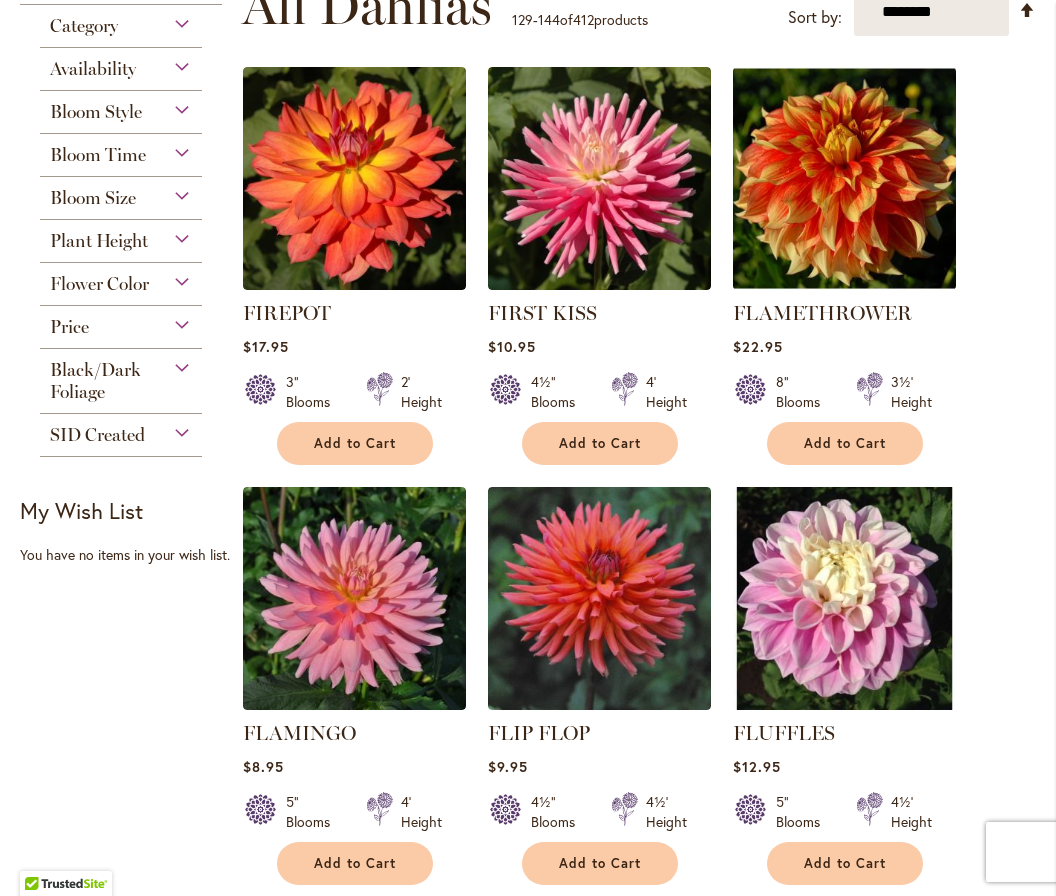 click on "3½' Height" at bounding box center (906, 392) 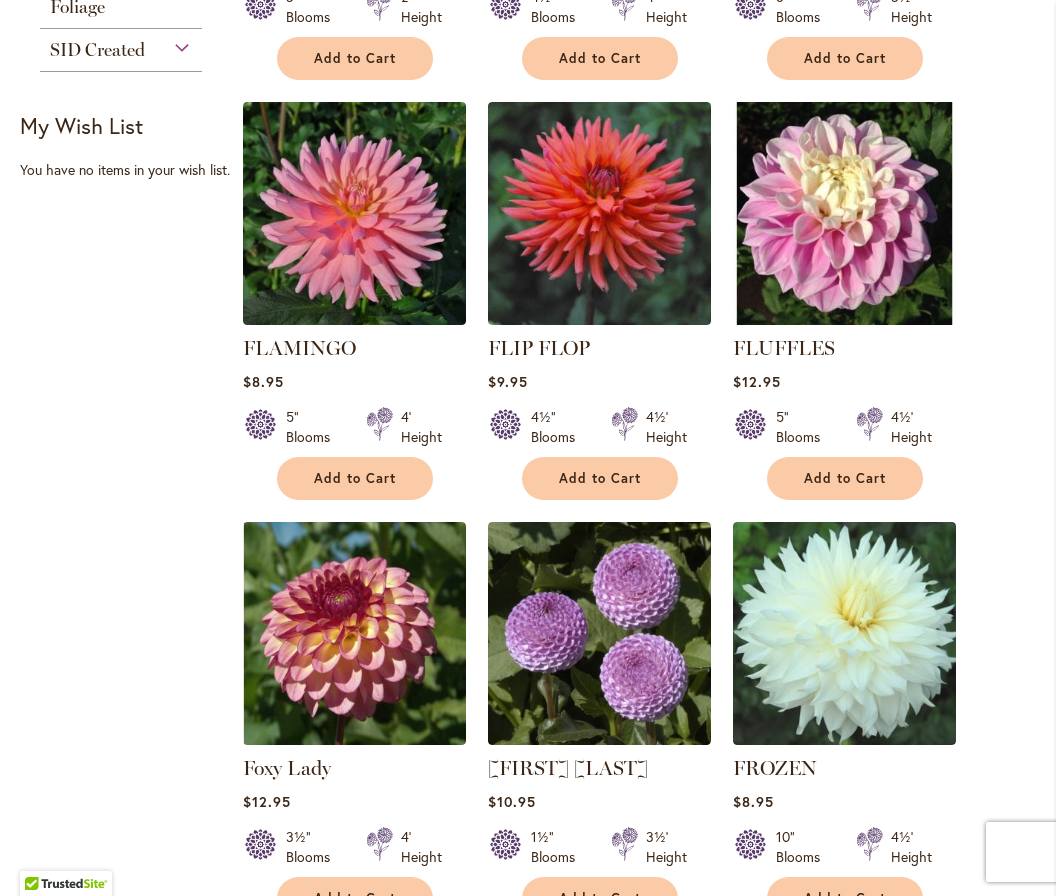 scroll, scrollTop: 916, scrollLeft: 0, axis: vertical 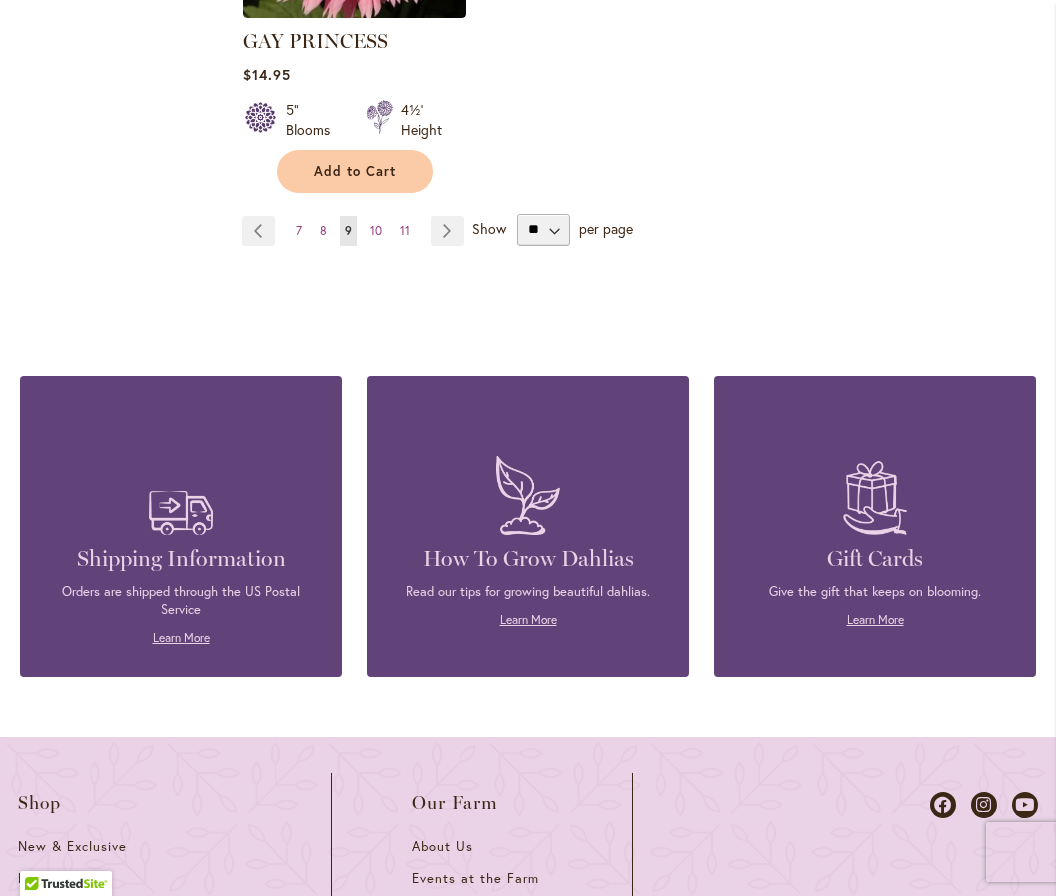 click on "**********" at bounding box center (634, -1056) 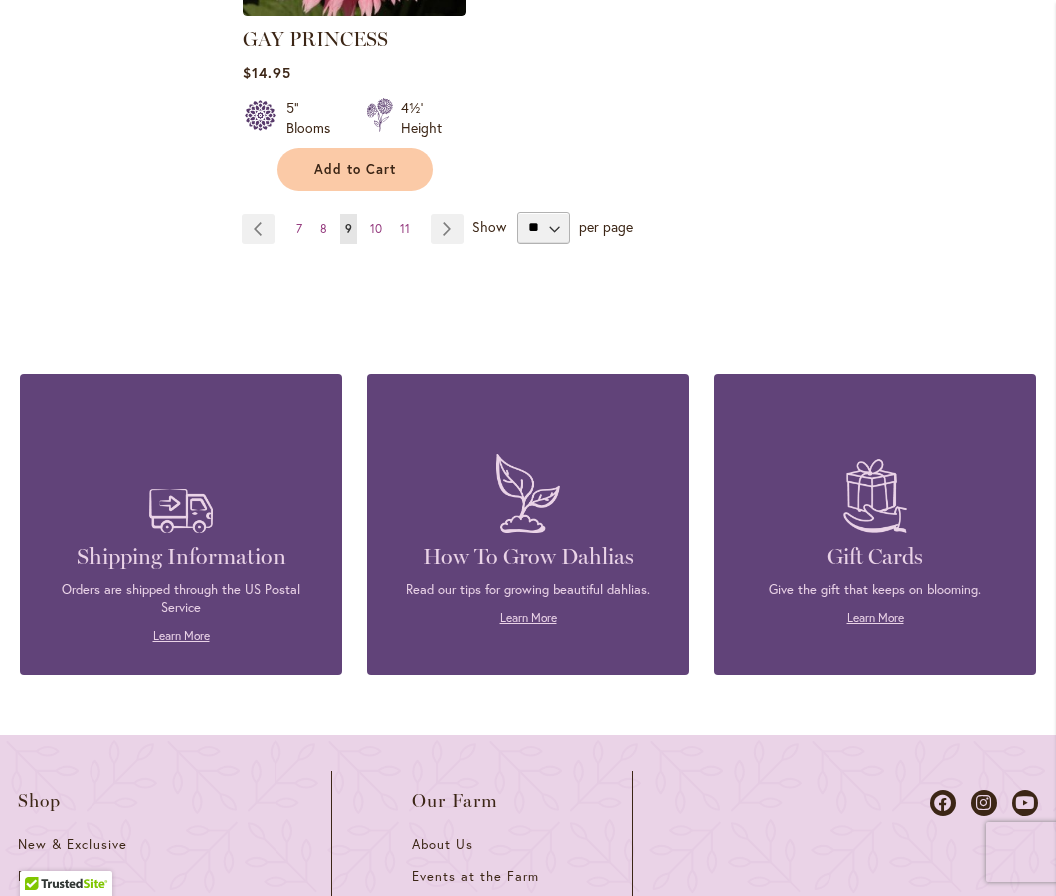 click on "Page
11" at bounding box center (405, 229) 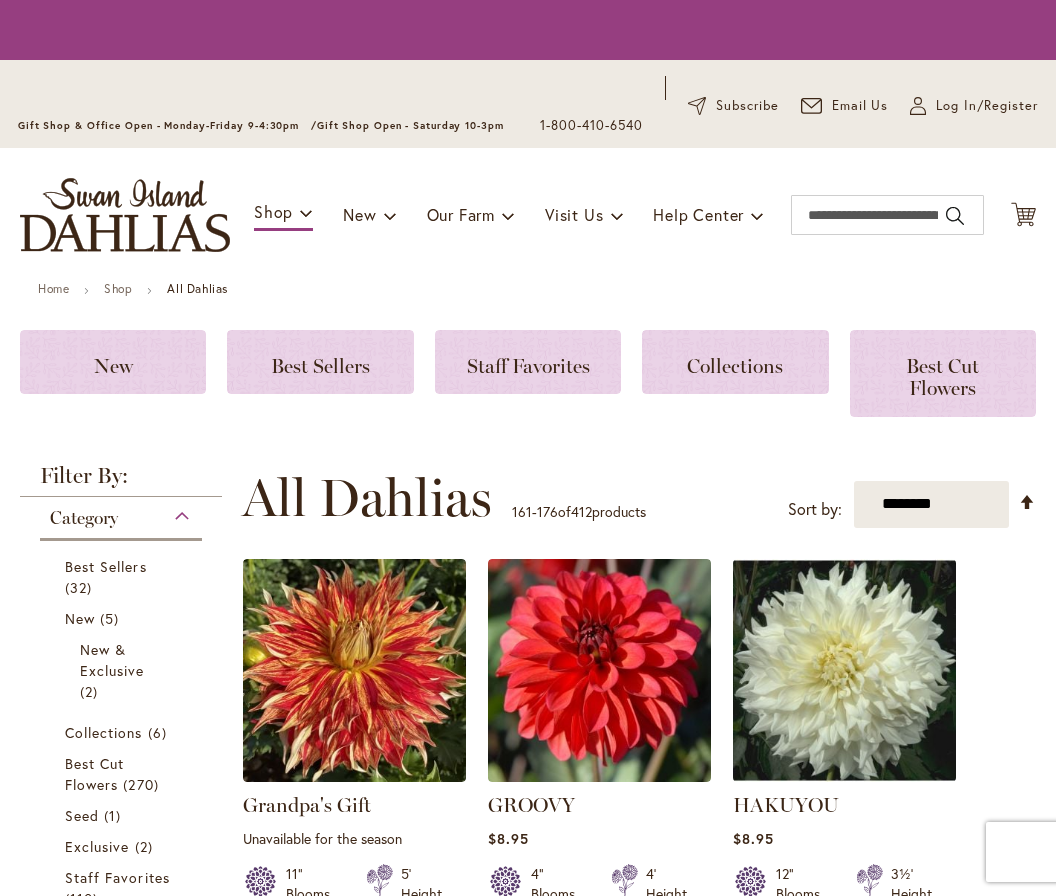 scroll, scrollTop: 0, scrollLeft: 0, axis: both 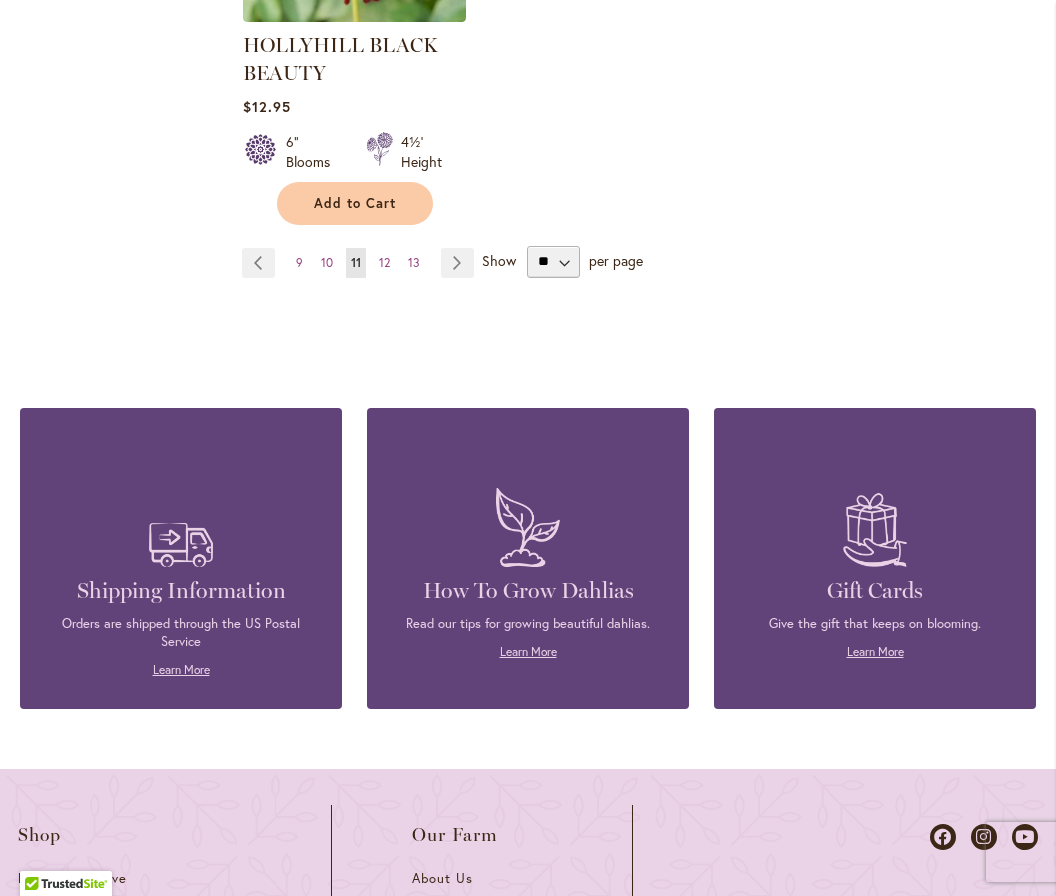 click on "Page
13" at bounding box center (414, 263) 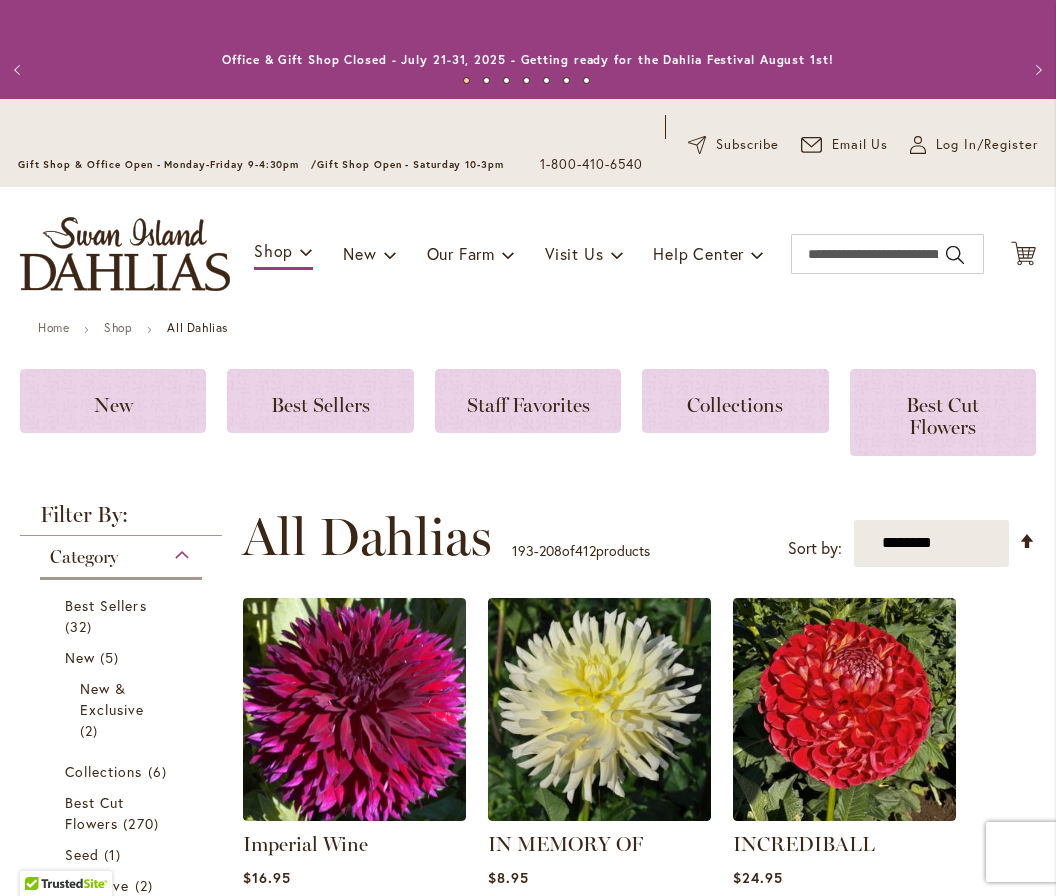 scroll, scrollTop: 0, scrollLeft: 0, axis: both 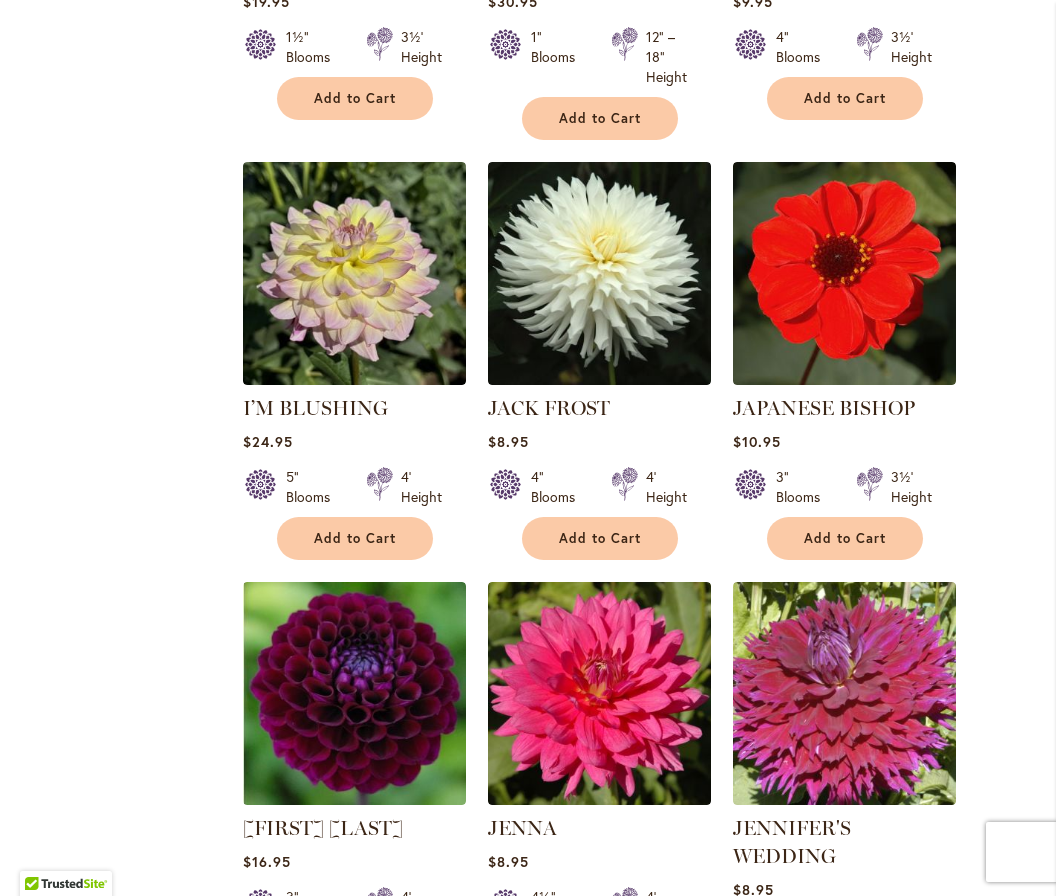 click on "Add to Cart" at bounding box center [845, 538] 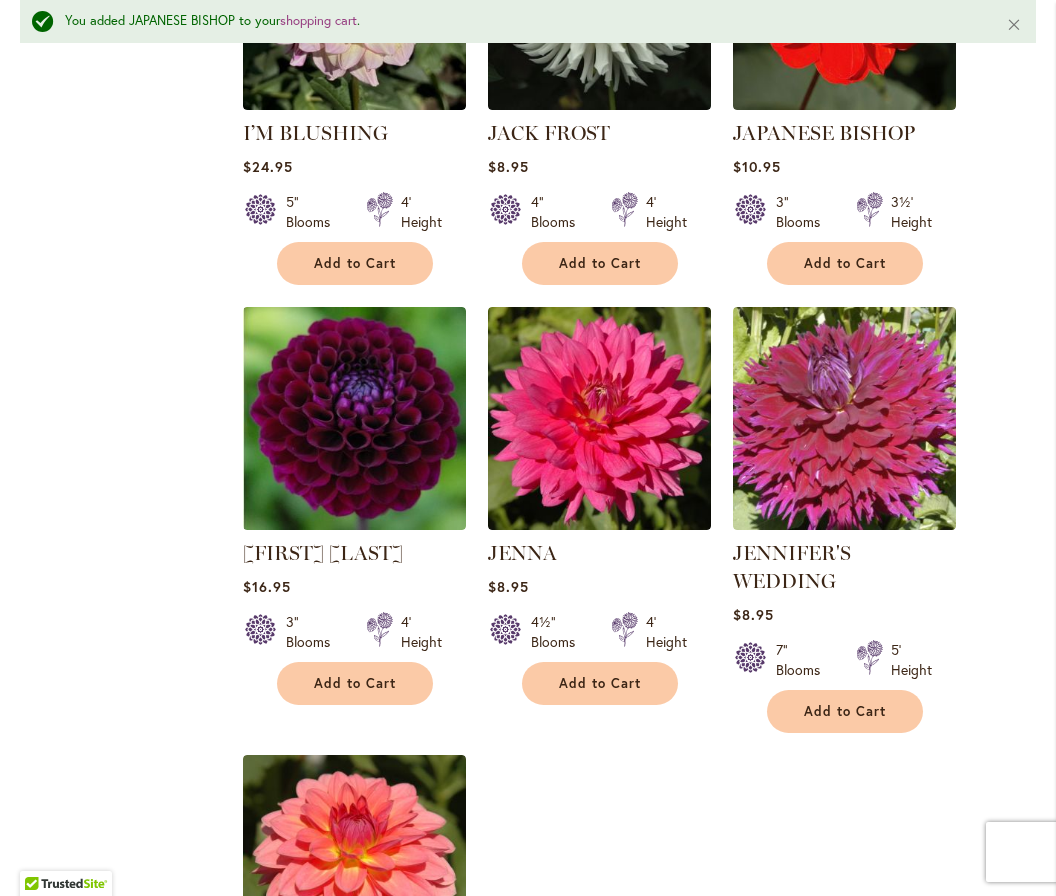 scroll, scrollTop: 2044, scrollLeft: 0, axis: vertical 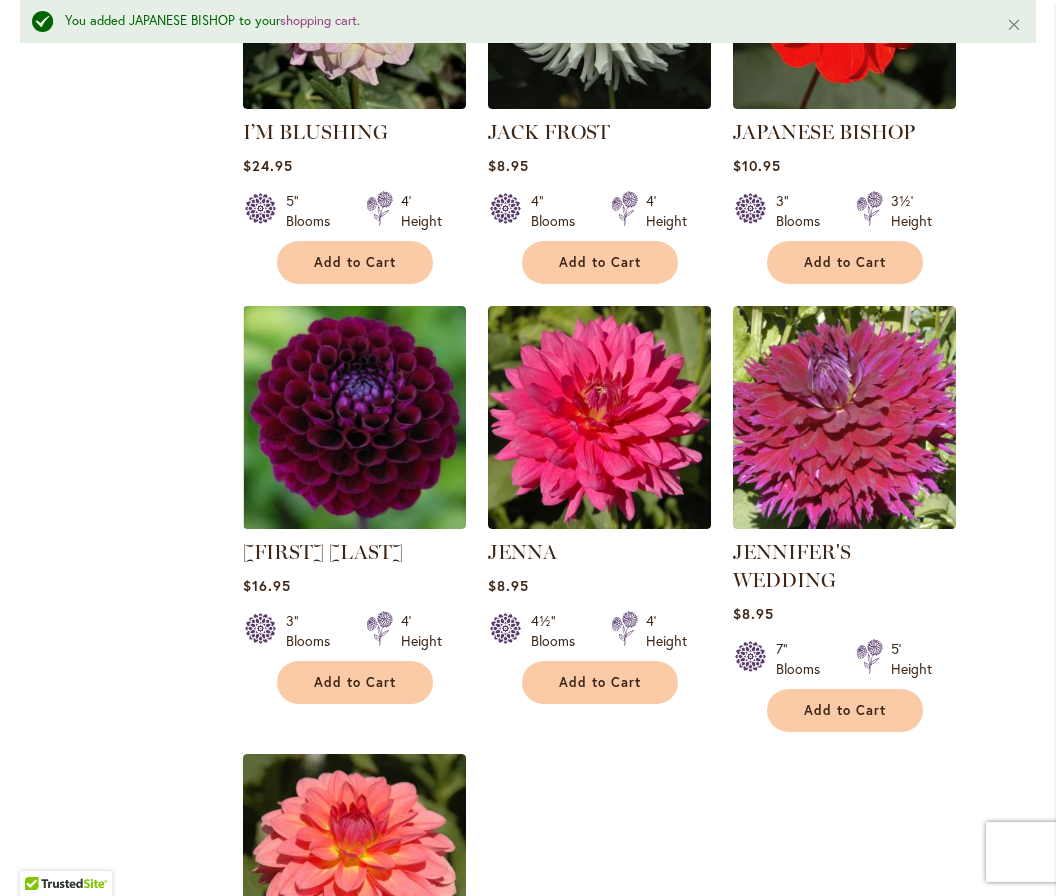 click at bounding box center (844, 417) 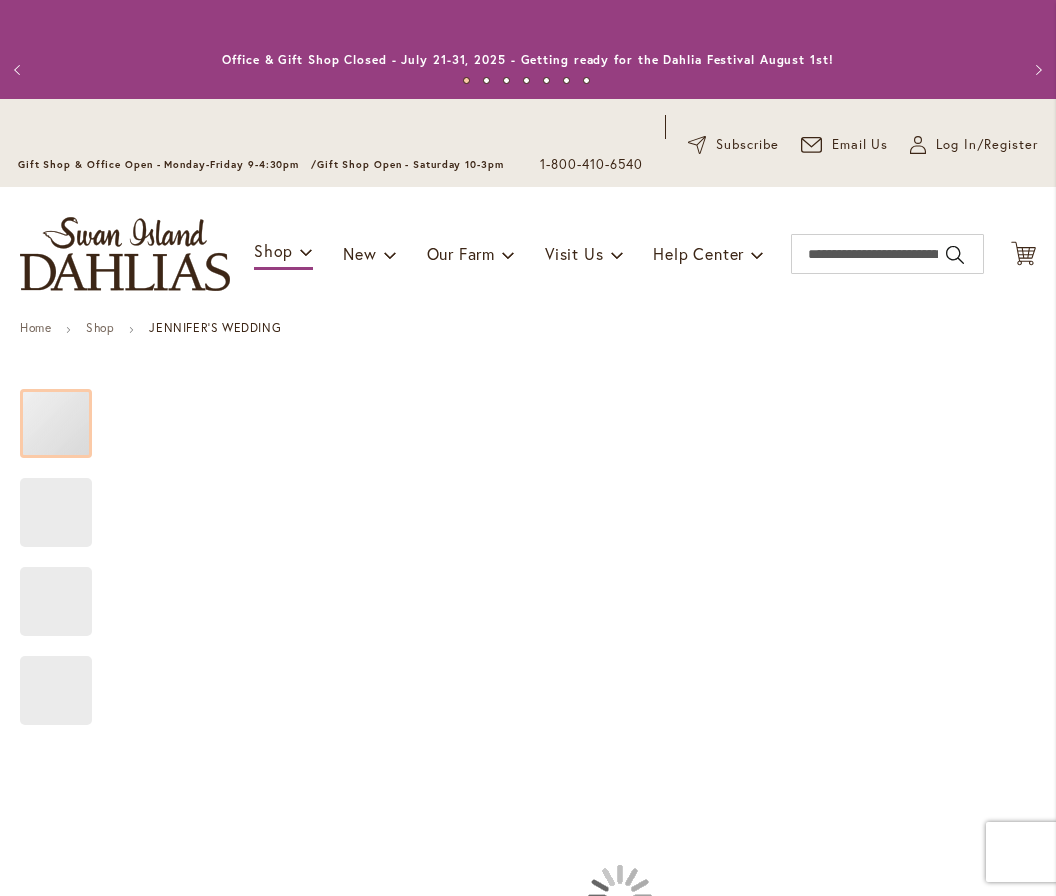 scroll, scrollTop: 0, scrollLeft: 0, axis: both 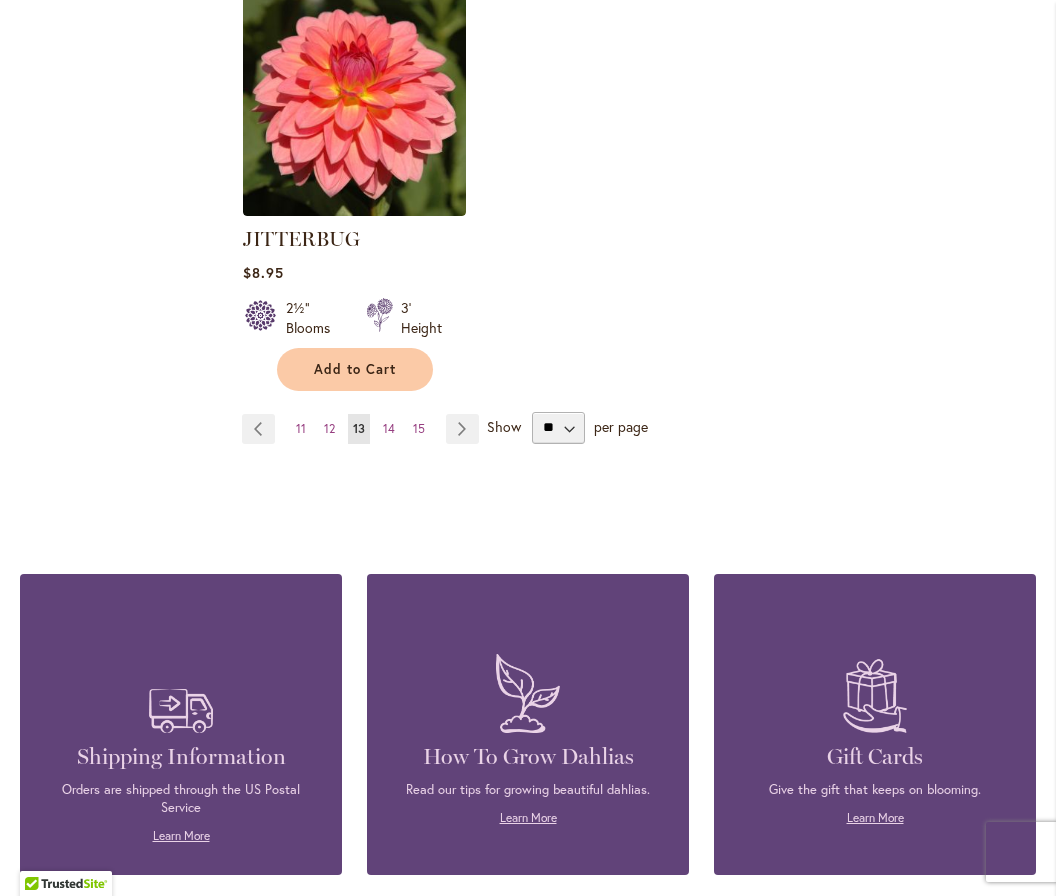 click on "Page
15" at bounding box center [419, 429] 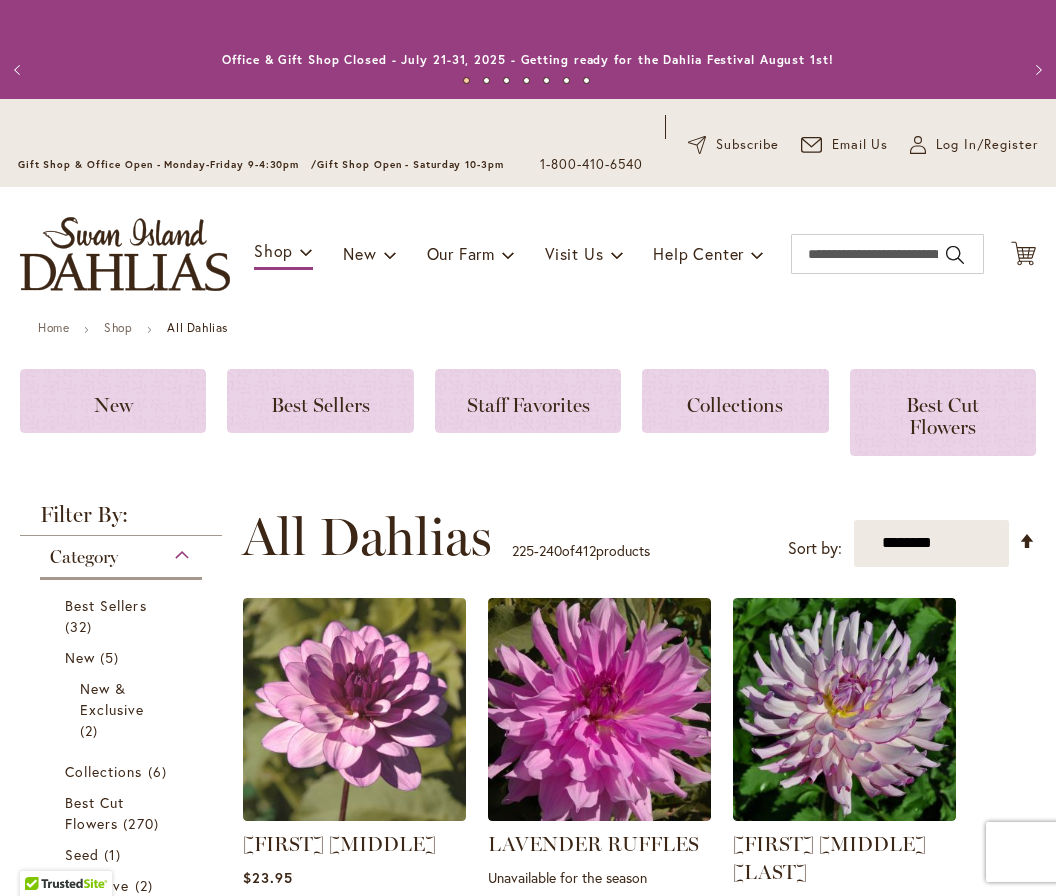 scroll, scrollTop: 0, scrollLeft: 0, axis: both 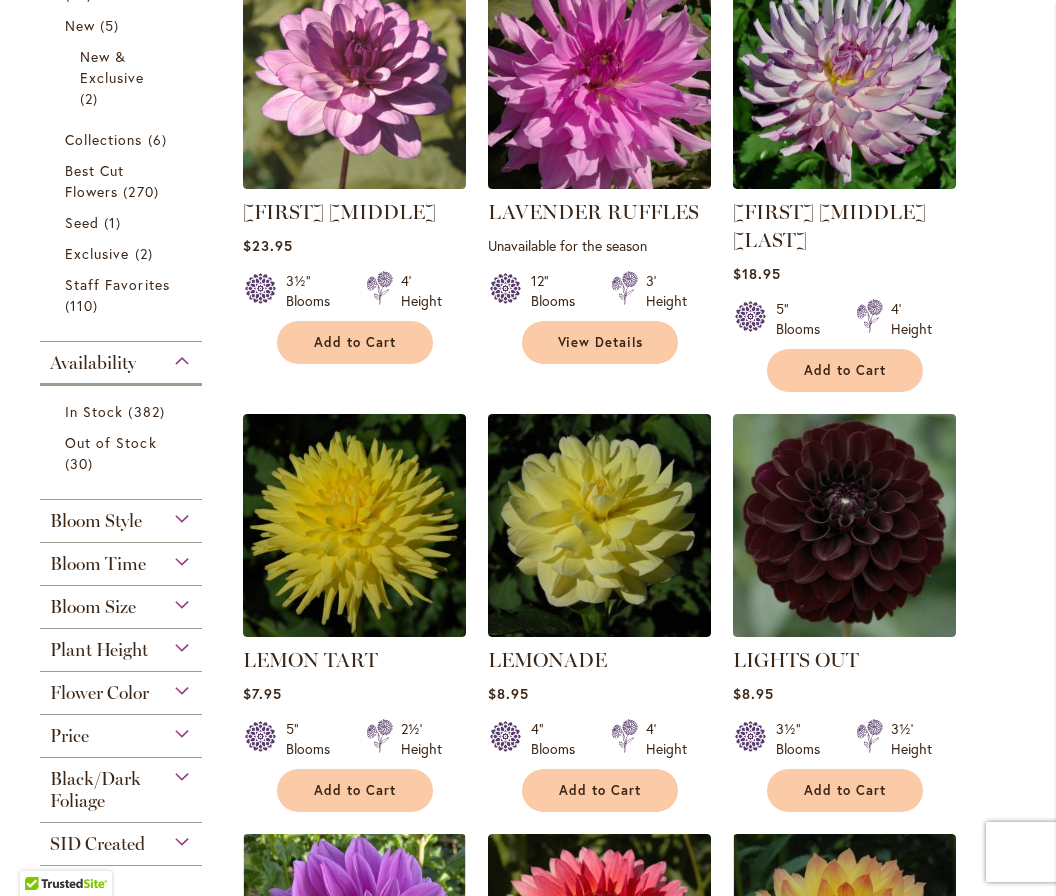 click on "LAUREN MICHELE
Rating:
93%
1                  Review
$23.95
3½" Blooms 4' Height" at bounding box center (639, 1229) 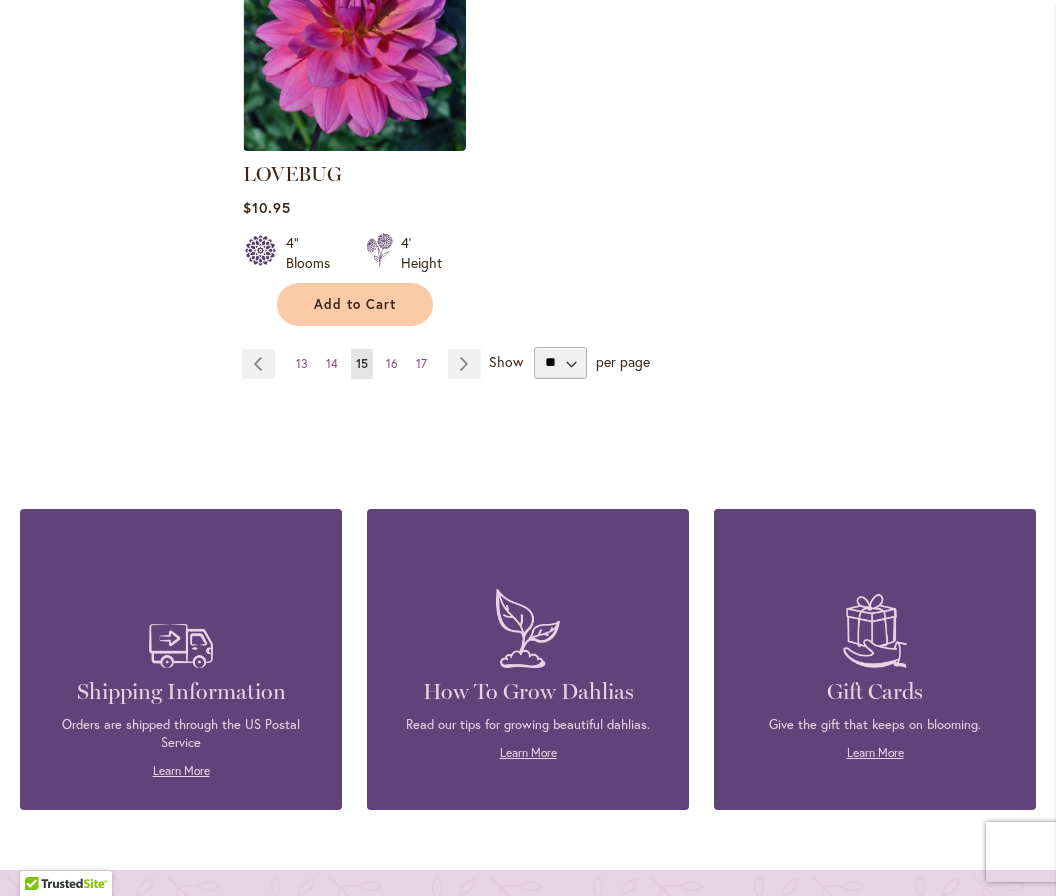 scroll, scrollTop: 2804, scrollLeft: 0, axis: vertical 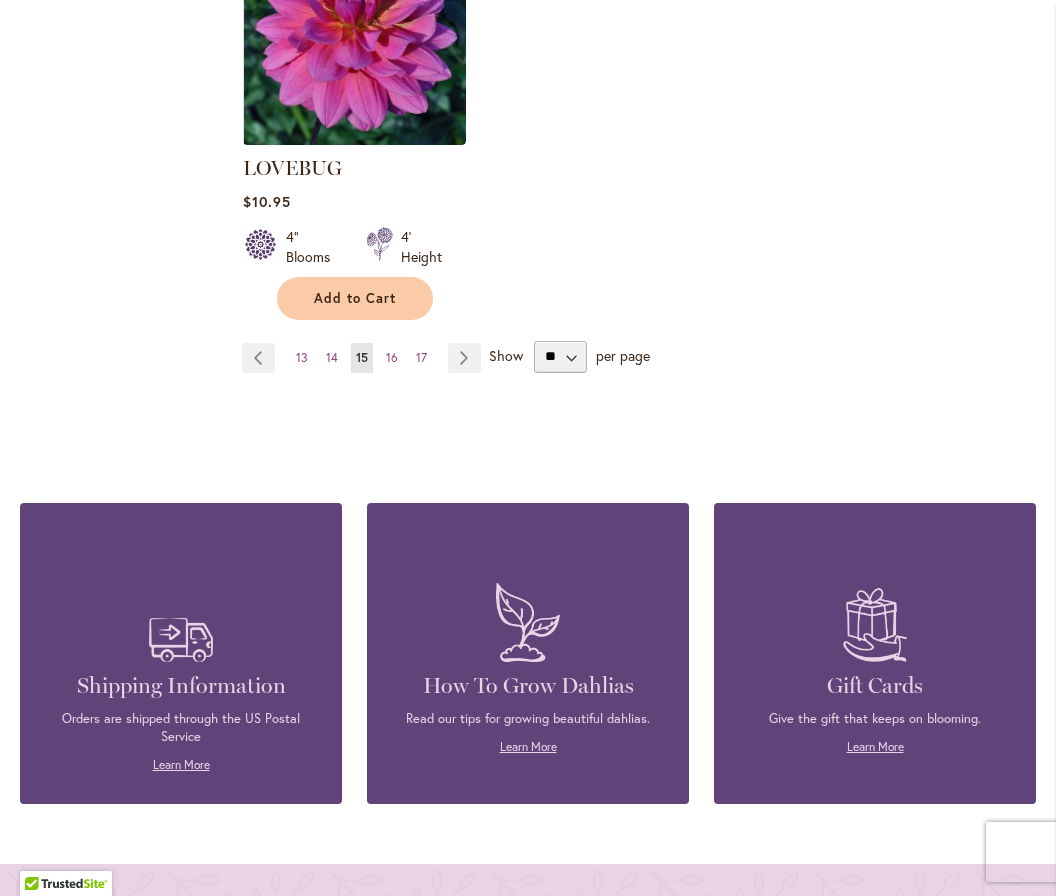 click on "Page
Next" at bounding box center (464, 358) 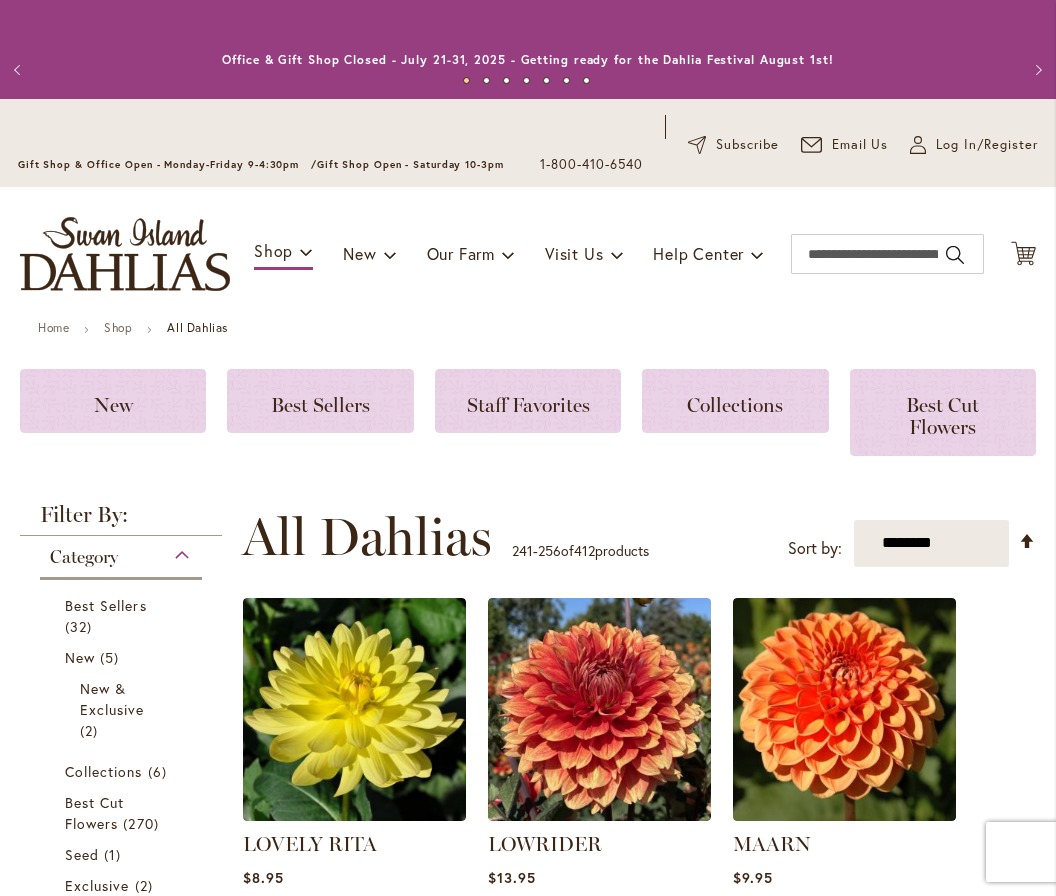 scroll, scrollTop: 0, scrollLeft: 0, axis: both 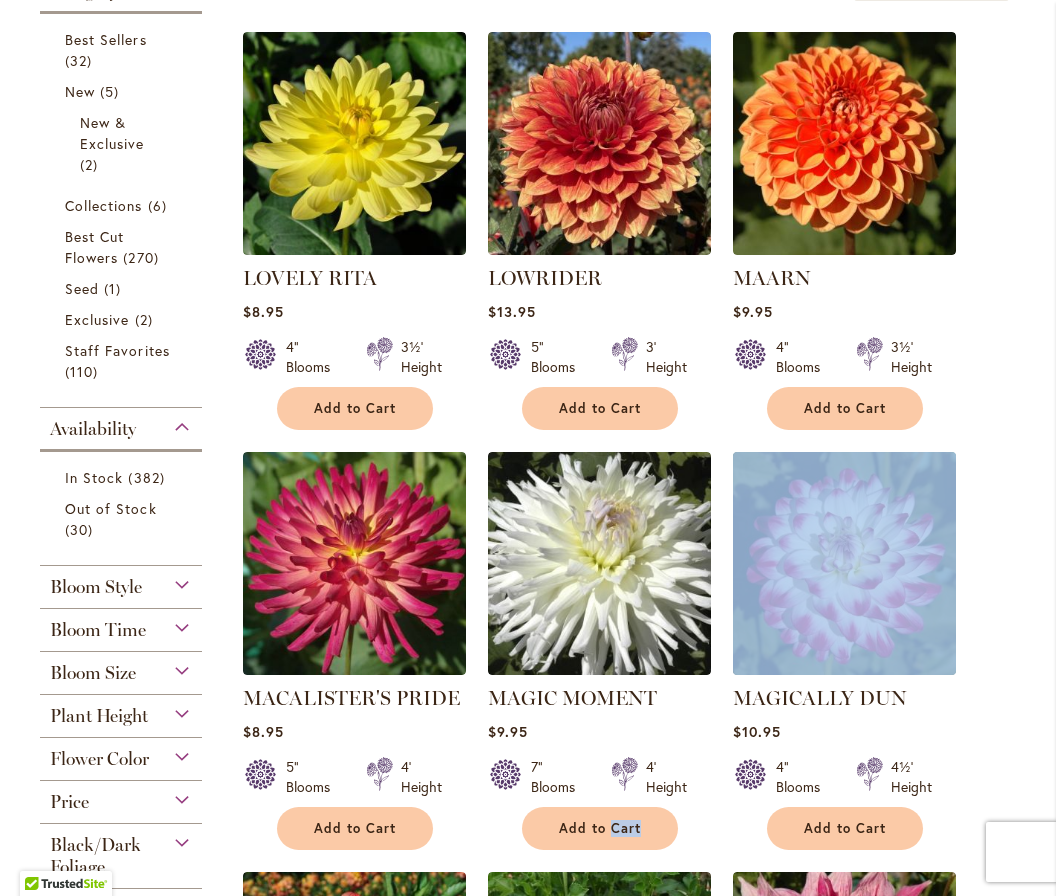 click on "LOVELY RITA
Rating:
83%
2                  Reviews
$8.95
4" Blooms 3½' Height Add to Cart" at bounding box center (639, 1295) 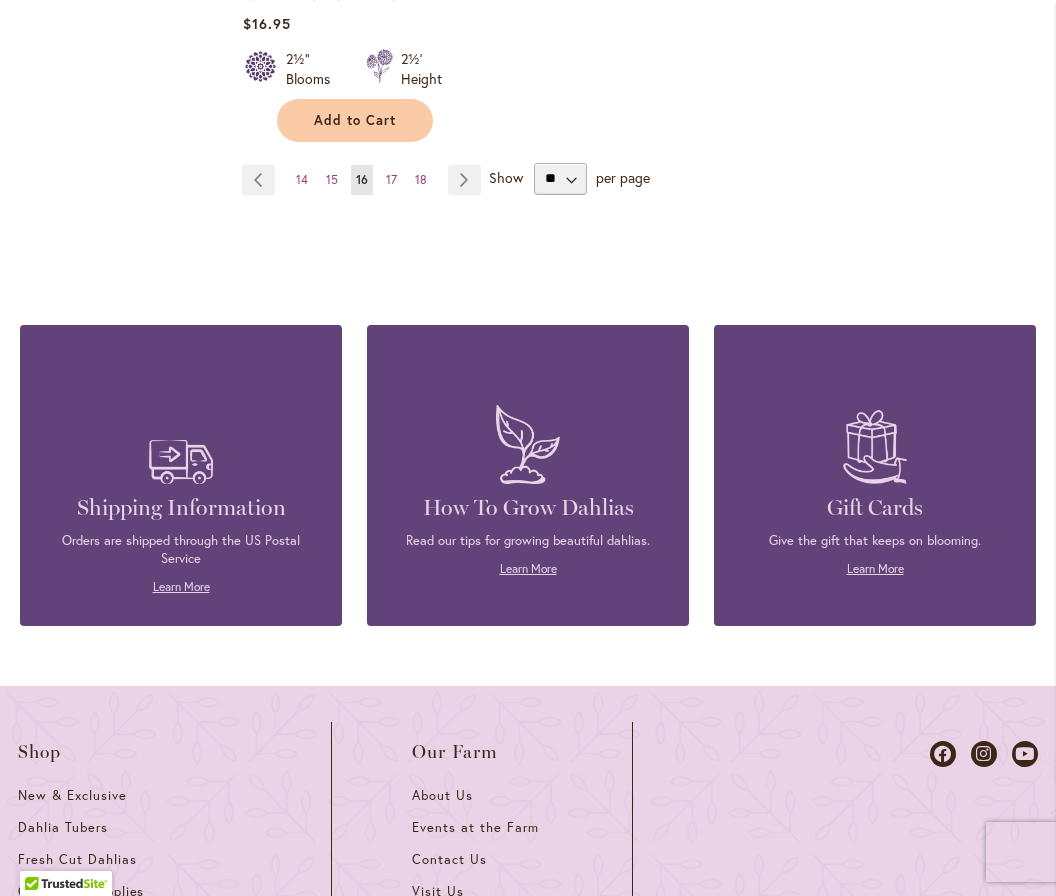 scroll, scrollTop: 2983, scrollLeft: 0, axis: vertical 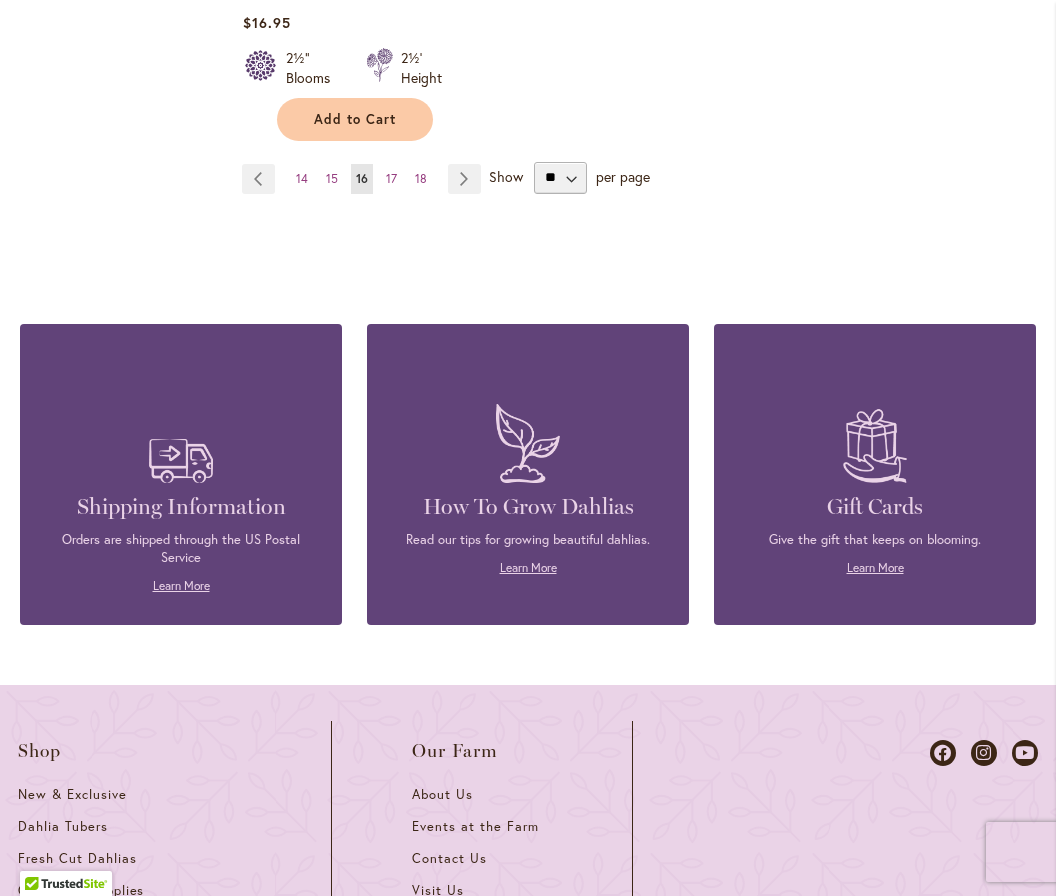 click on "Page
17" at bounding box center [391, 179] 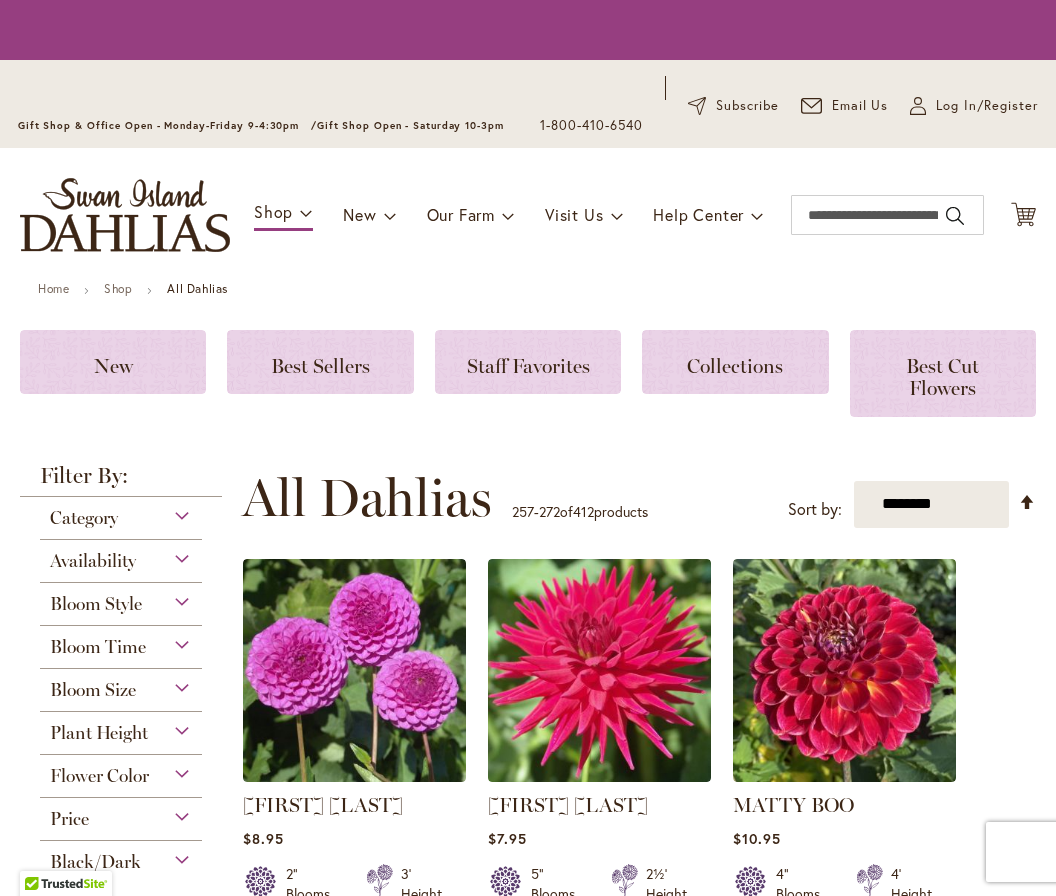 scroll, scrollTop: 0, scrollLeft: 0, axis: both 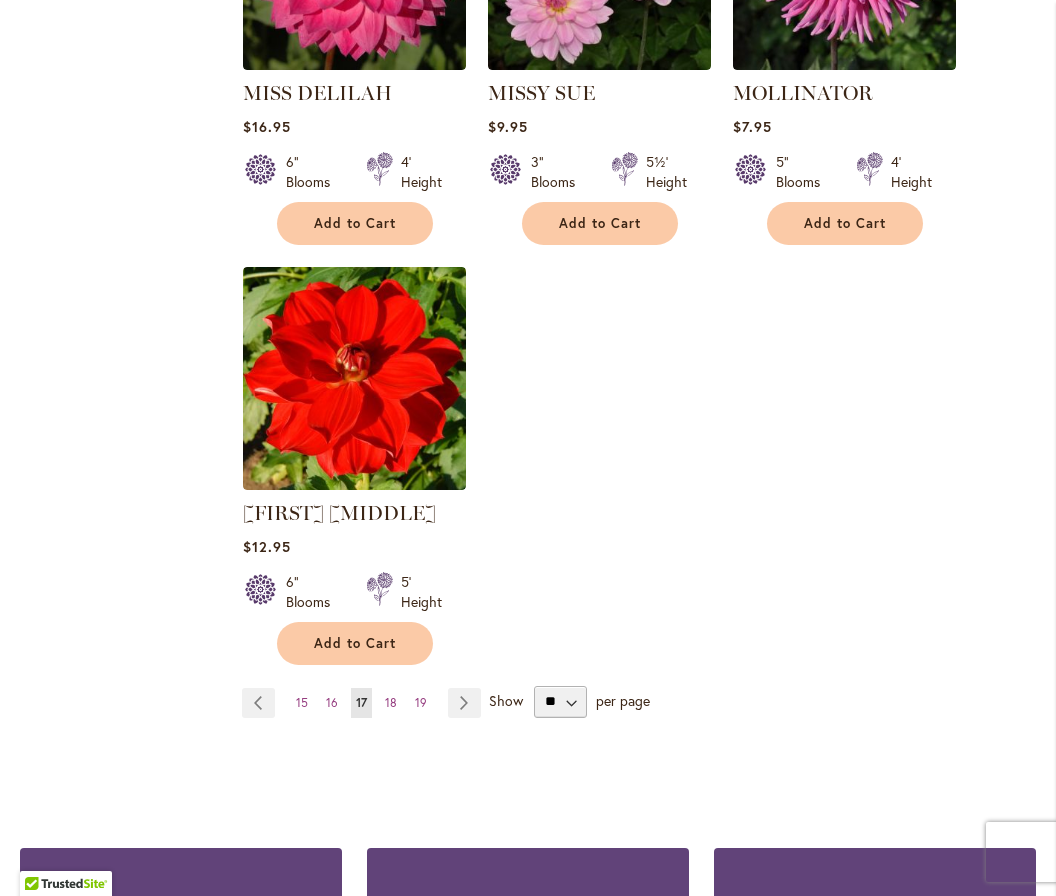 click on "MARY MUNNS
Rating:
71%
3                  Reviews
$8.95
2" Blooms 3' Height Add to Cart" at bounding box center (639, -598) 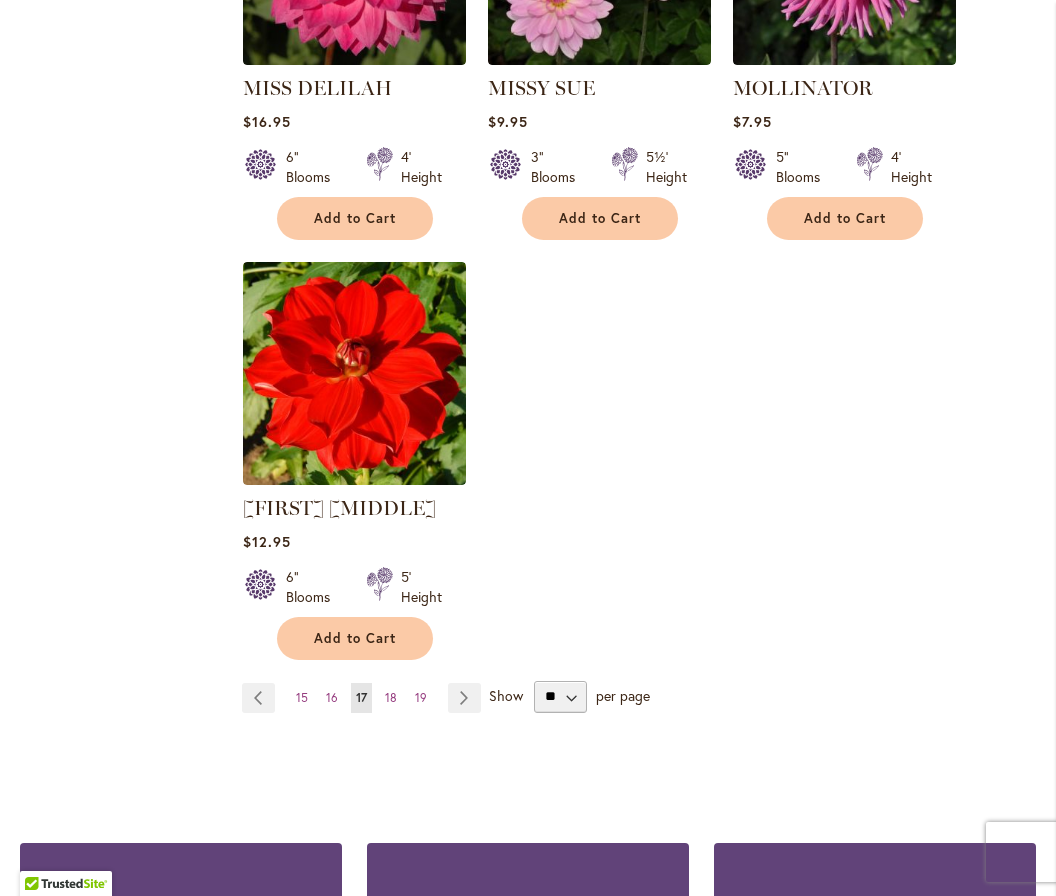 scroll, scrollTop: 2466, scrollLeft: 0, axis: vertical 